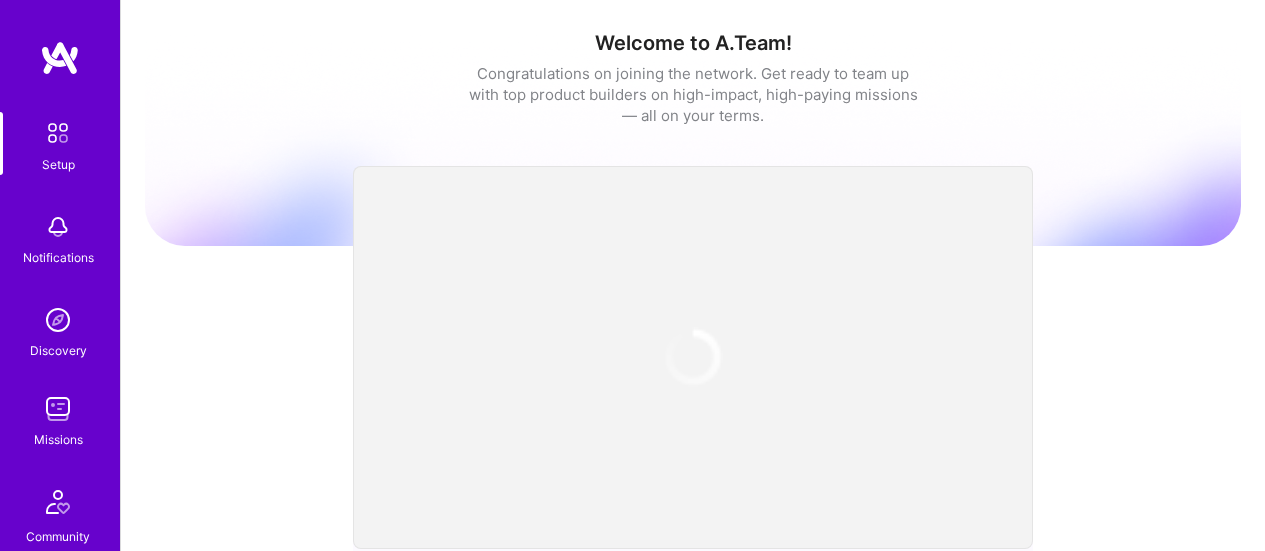 scroll, scrollTop: 0, scrollLeft: 0, axis: both 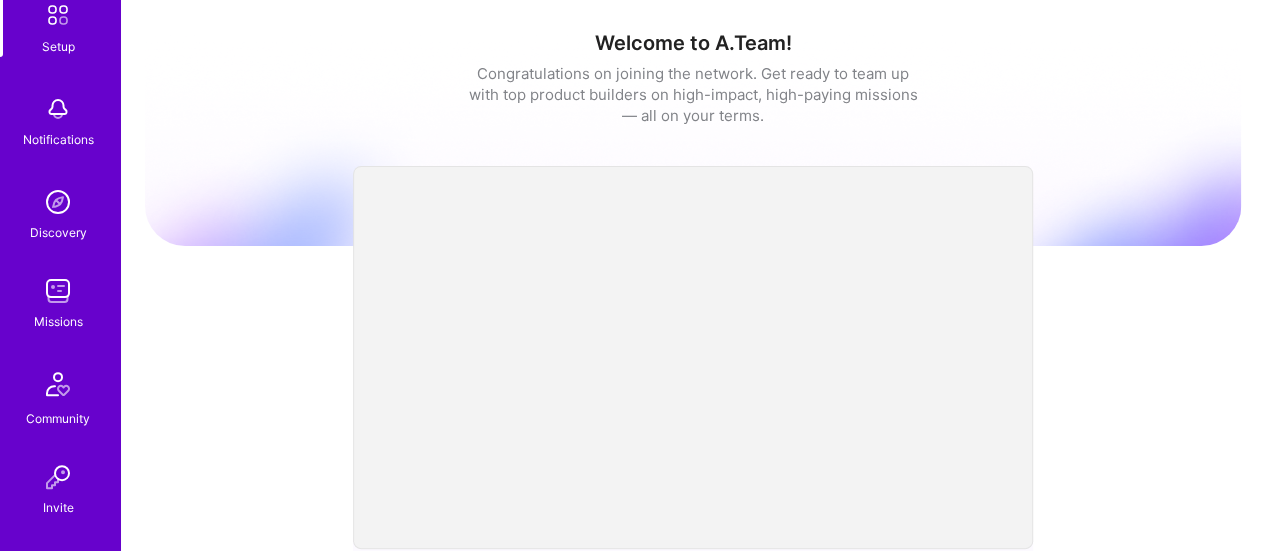 click at bounding box center (58, 291) 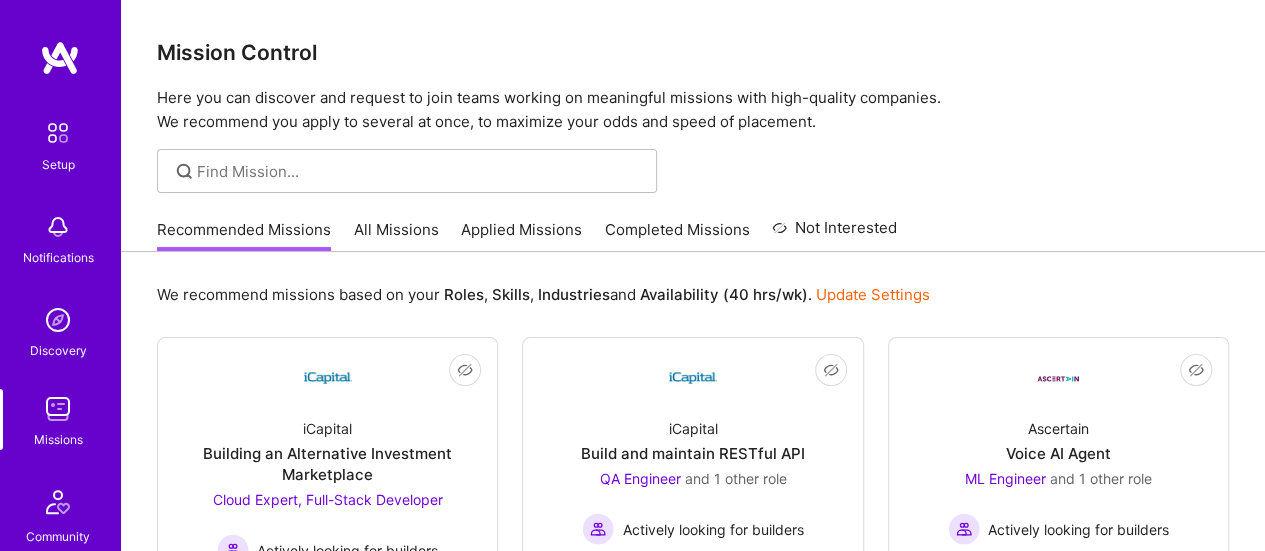 click on "All Missions" at bounding box center [396, 235] 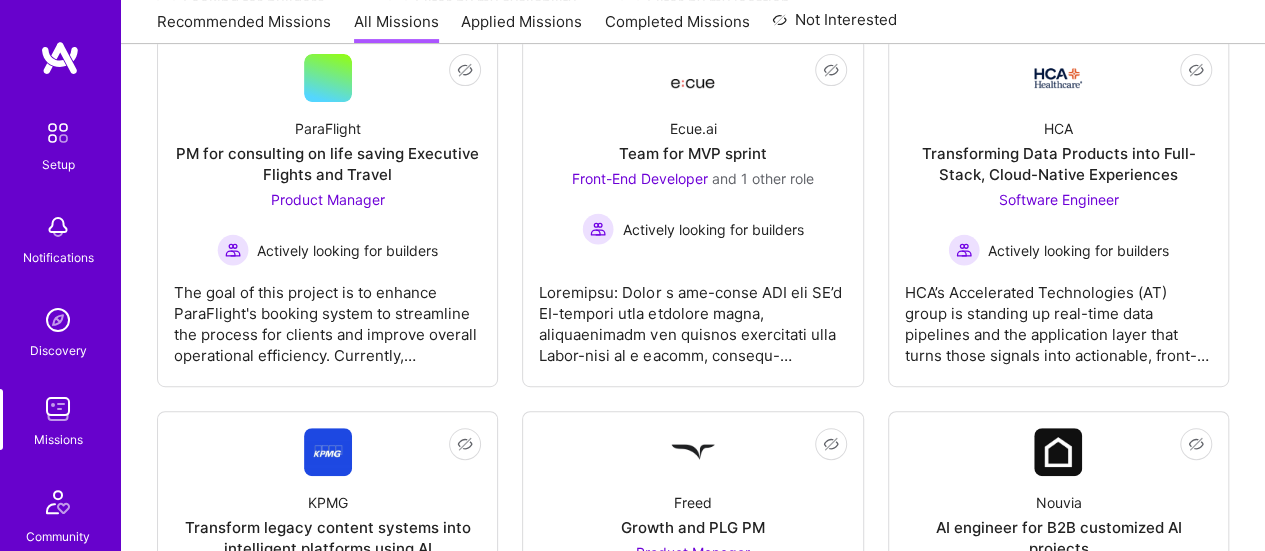 scroll, scrollTop: 22, scrollLeft: 0, axis: vertical 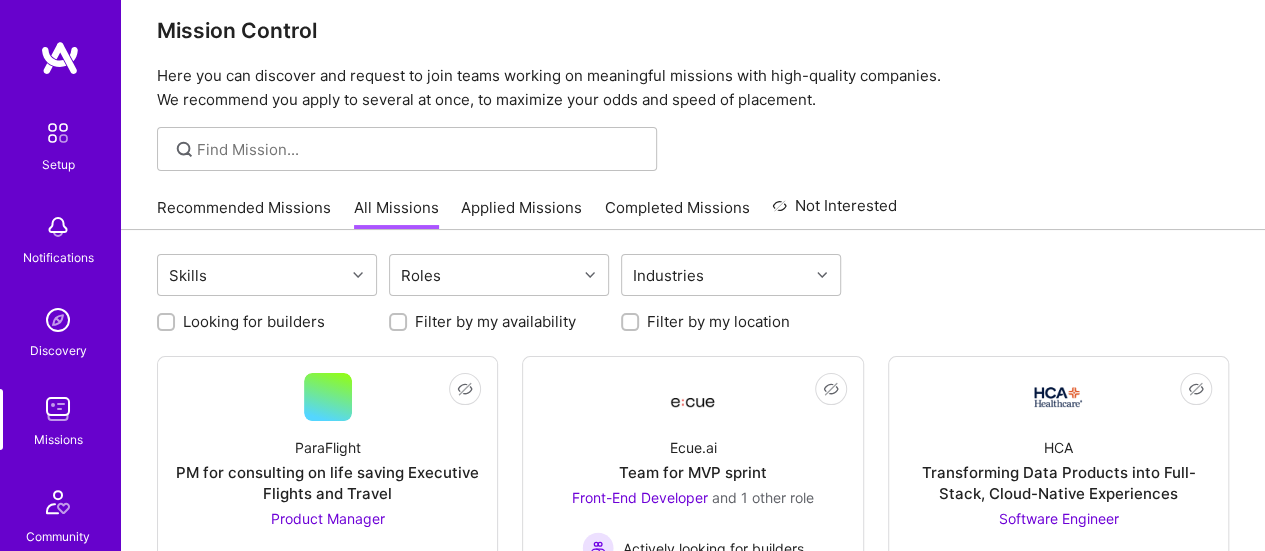 click on "Applied Missions" at bounding box center (521, 213) 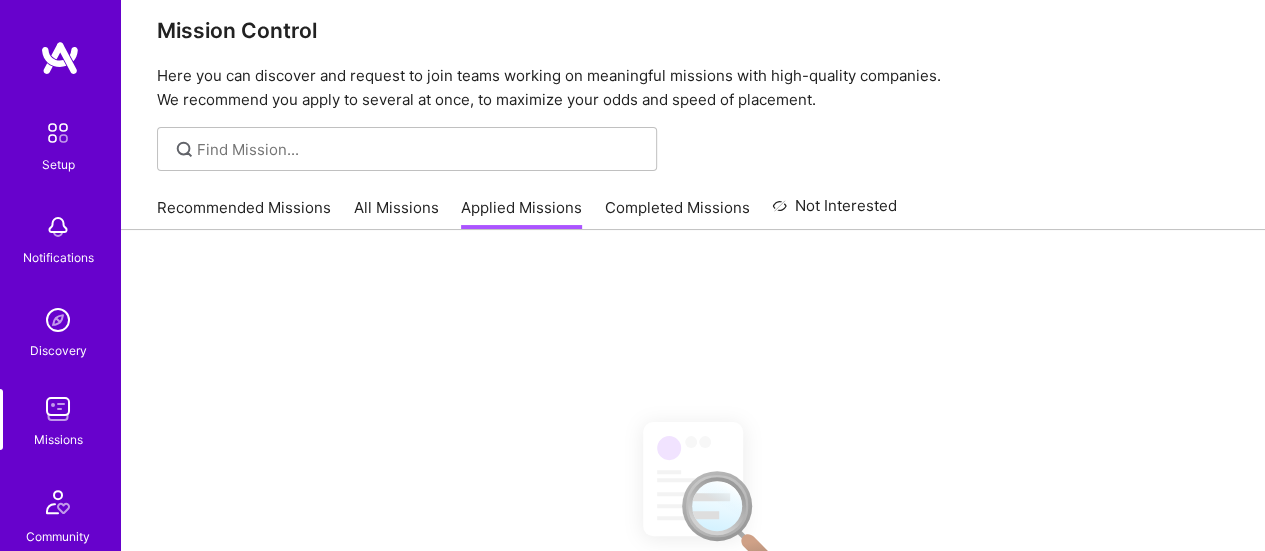 scroll, scrollTop: 0, scrollLeft: 0, axis: both 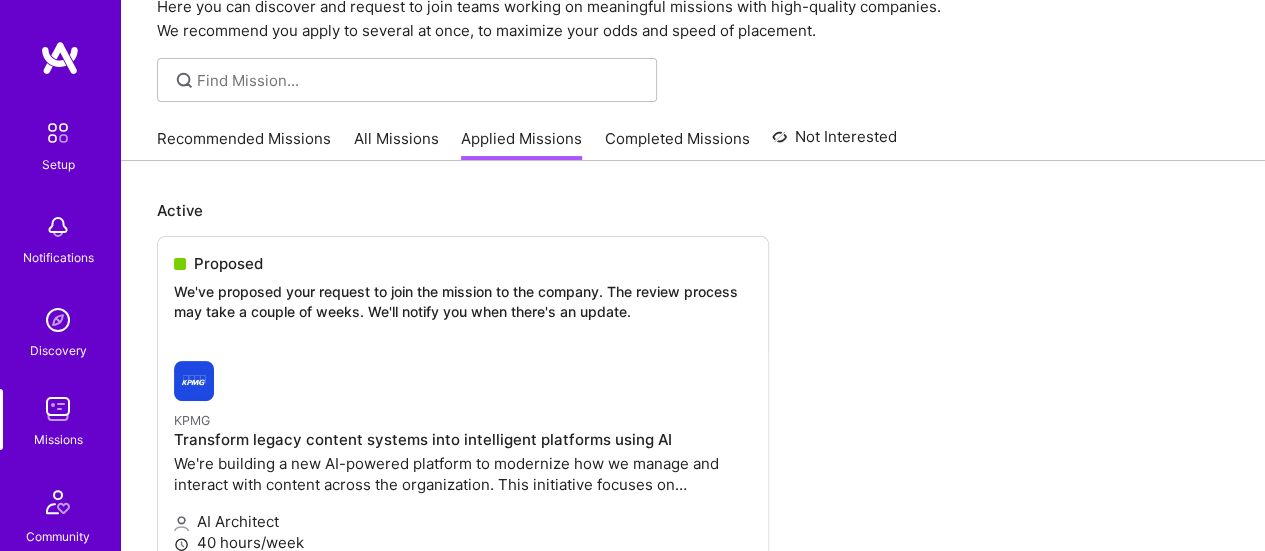 click on "Completed Missions" at bounding box center [677, 144] 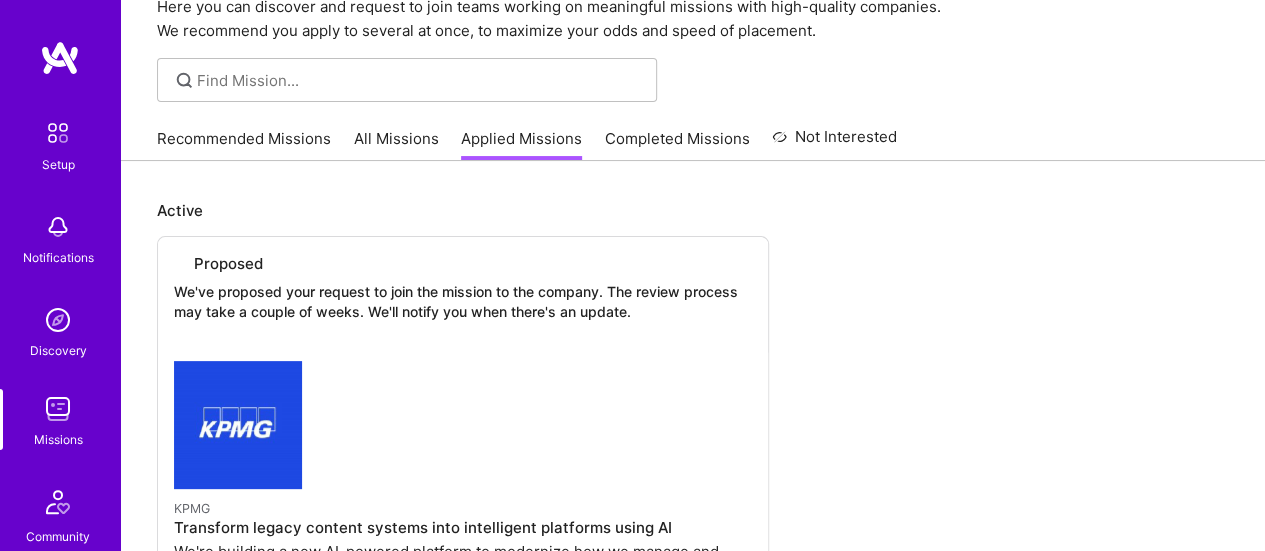 scroll, scrollTop: 0, scrollLeft: 0, axis: both 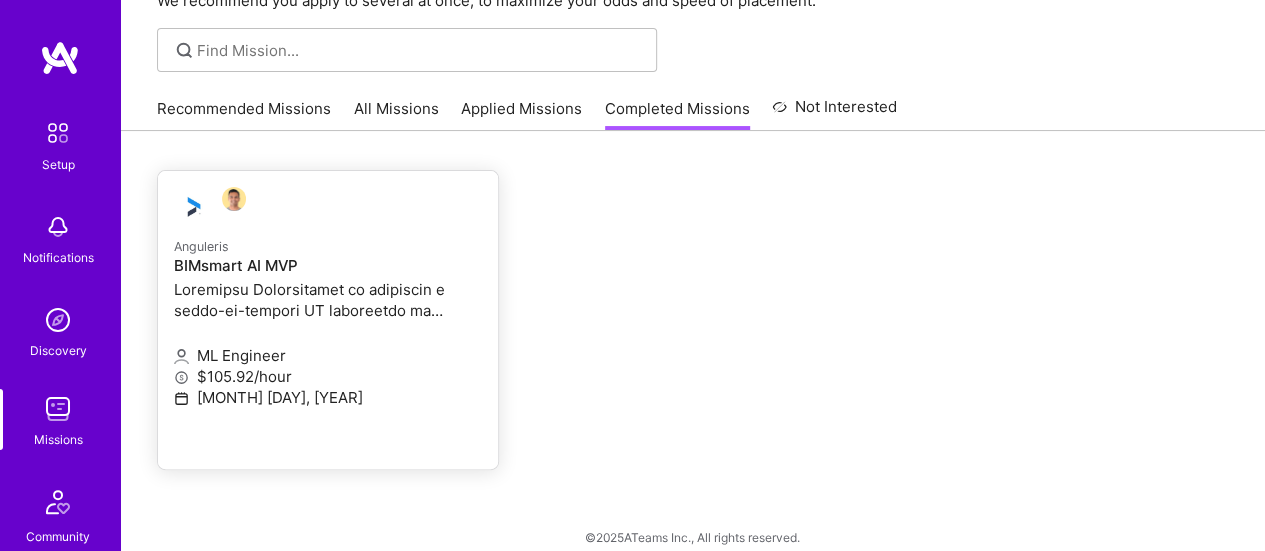 click at bounding box center (328, 300) 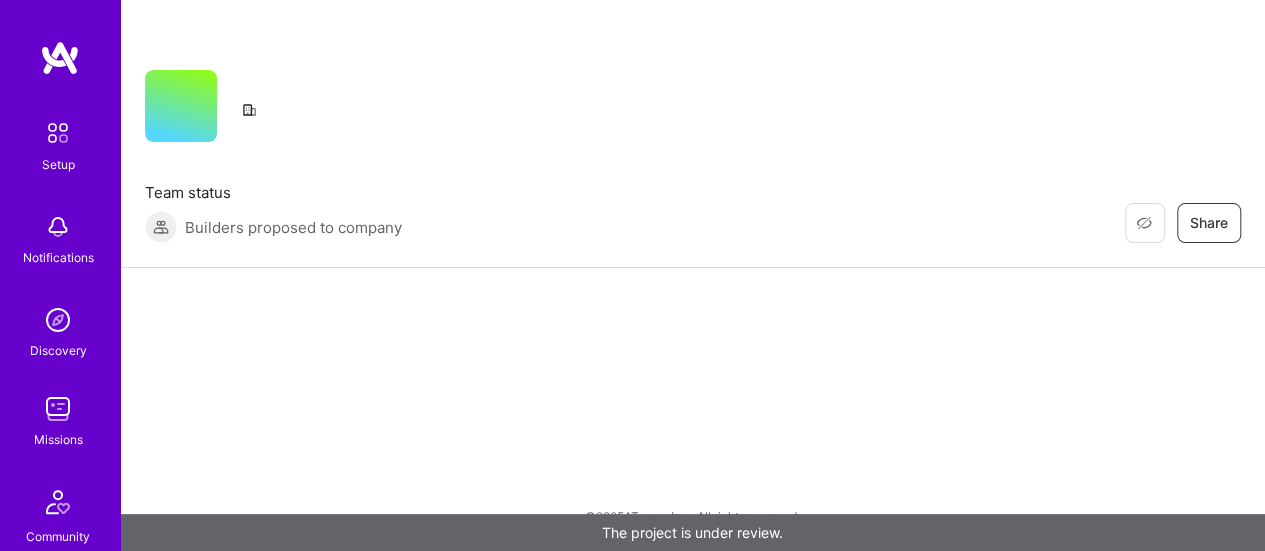 scroll, scrollTop: 0, scrollLeft: 0, axis: both 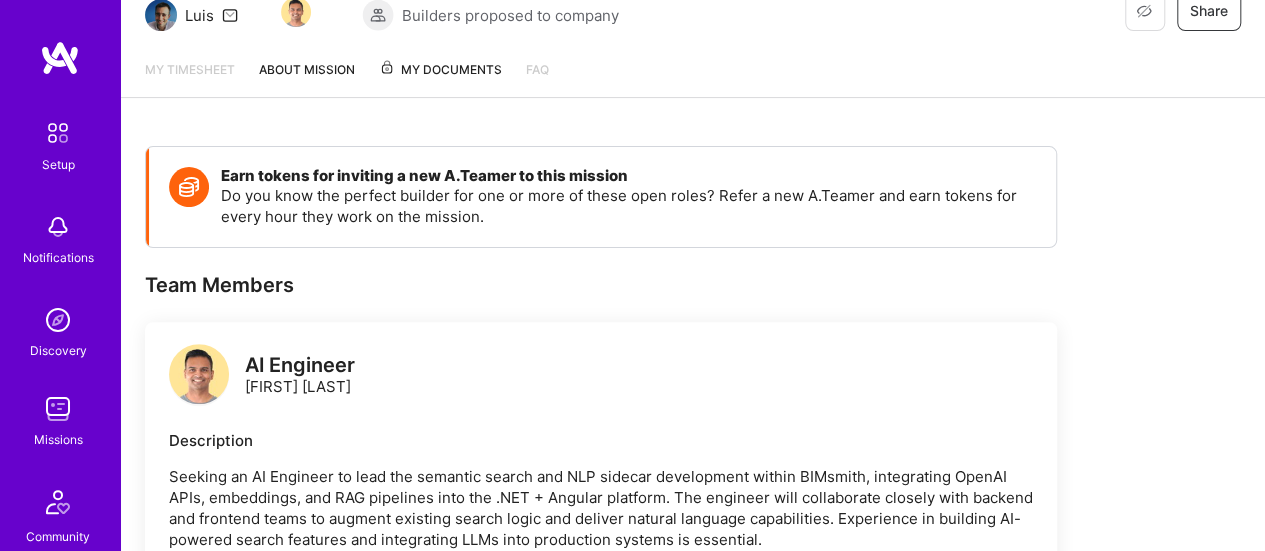 click on "My Documents" at bounding box center [440, 70] 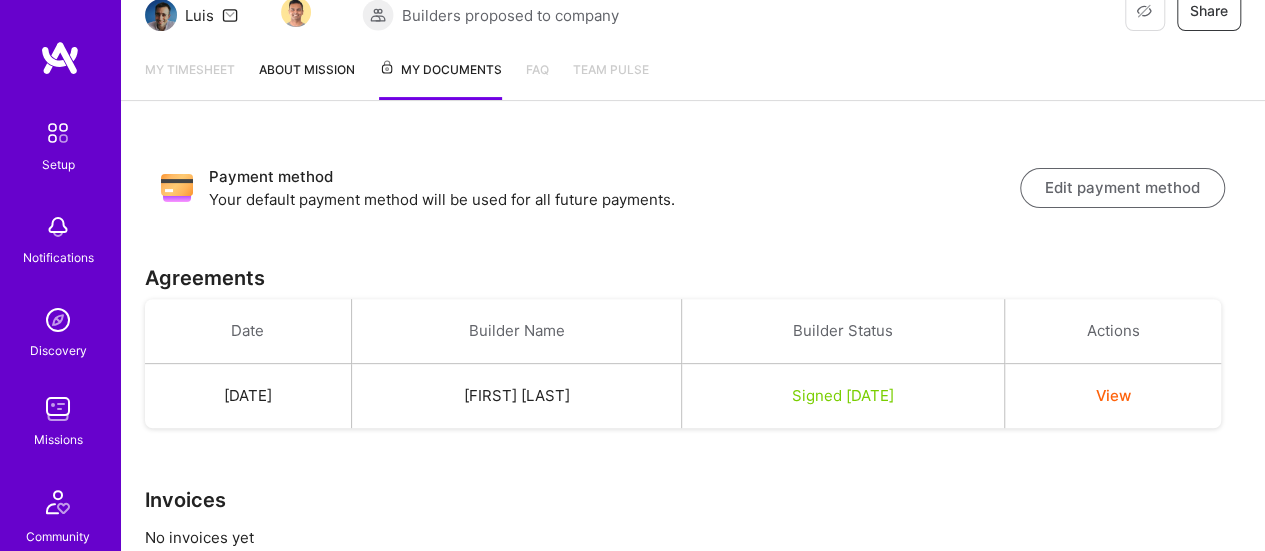 scroll, scrollTop: 0, scrollLeft: 0, axis: both 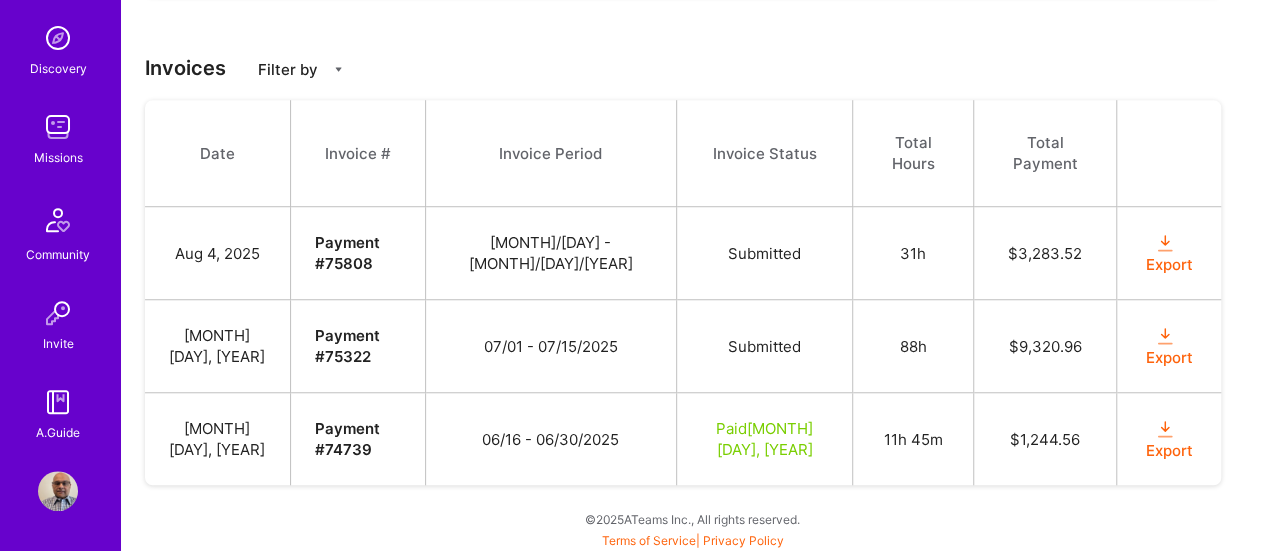 click at bounding box center [58, 491] 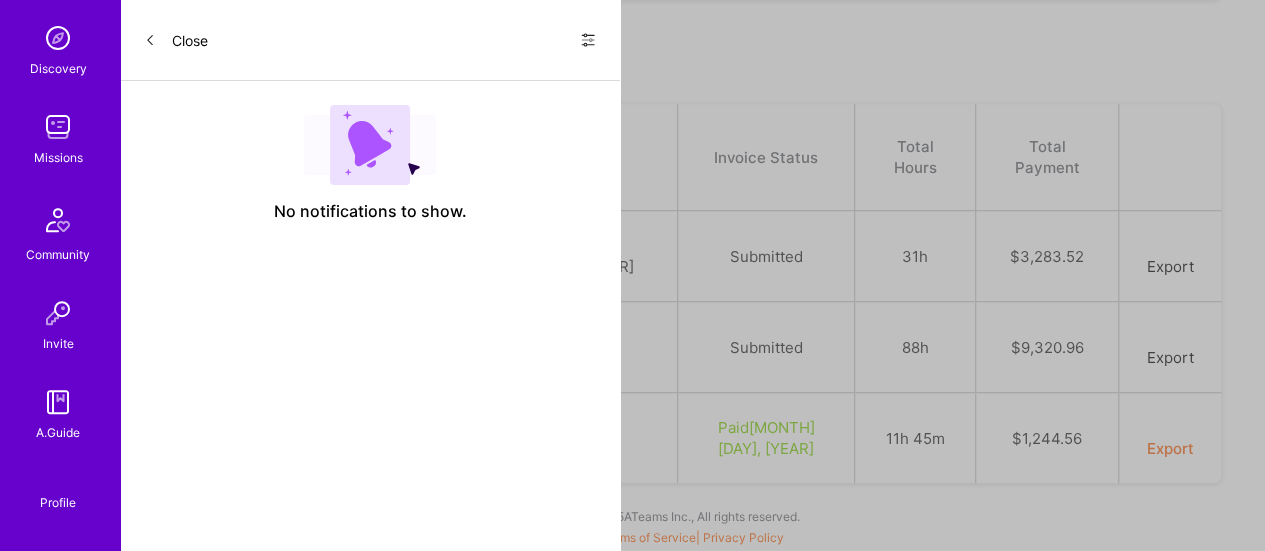 scroll, scrollTop: 0, scrollLeft: 0, axis: both 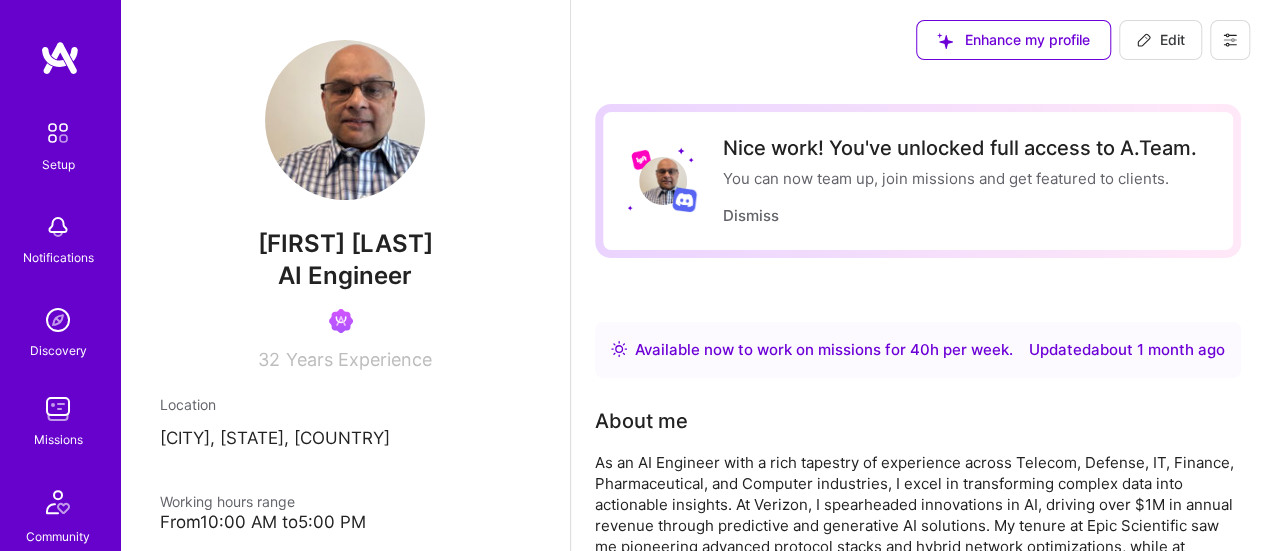 click on "Edit" at bounding box center [1160, 40] 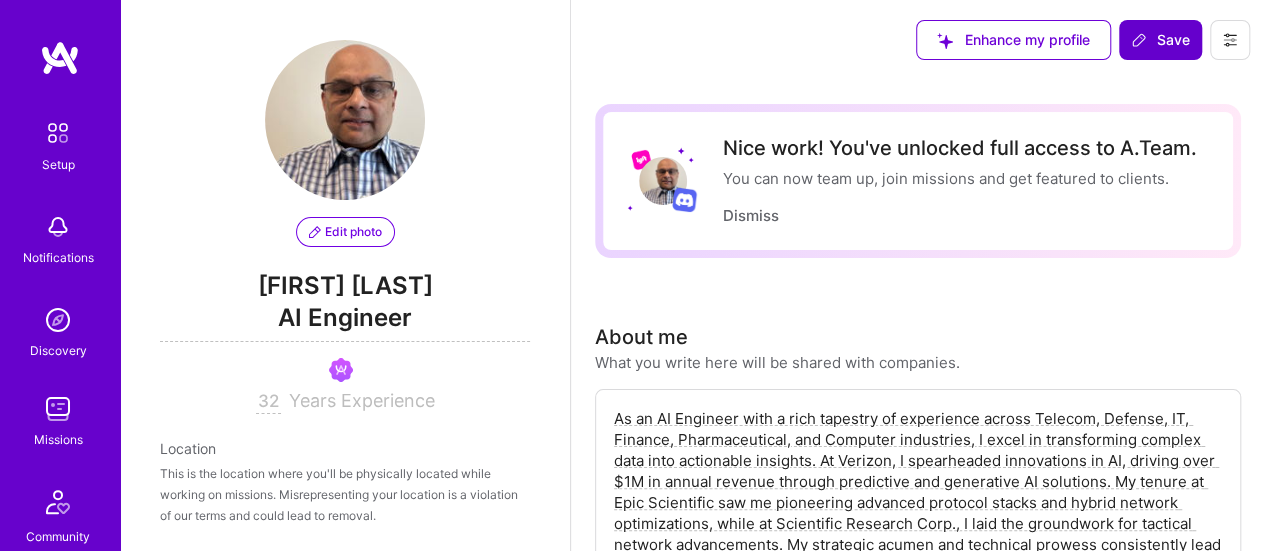 scroll, scrollTop: 1185, scrollLeft: 0, axis: vertical 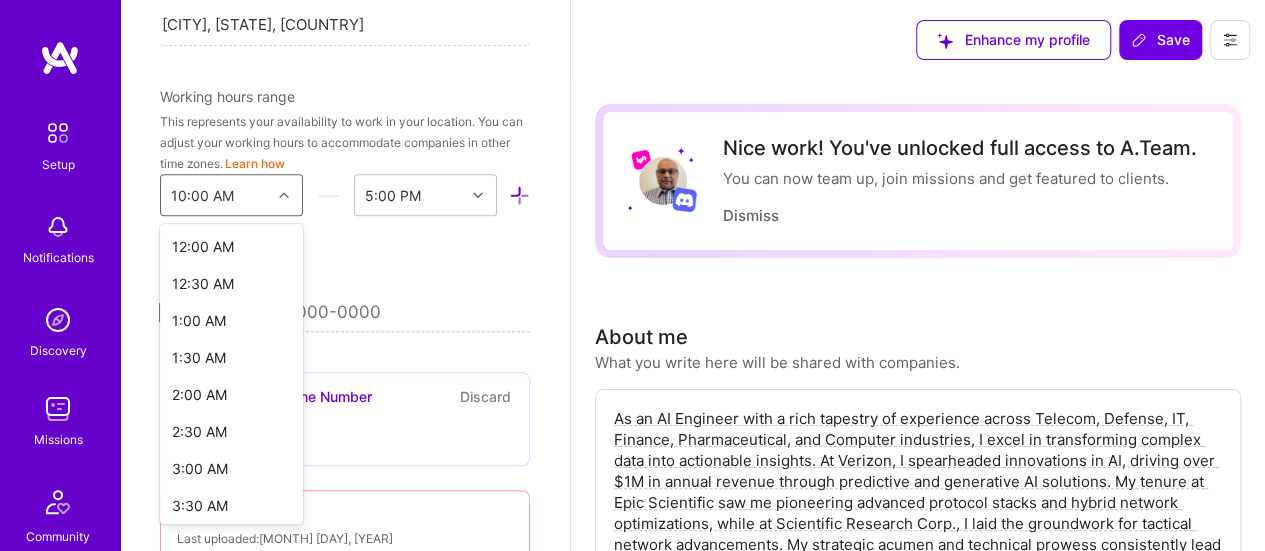 click at bounding box center (284, 195) 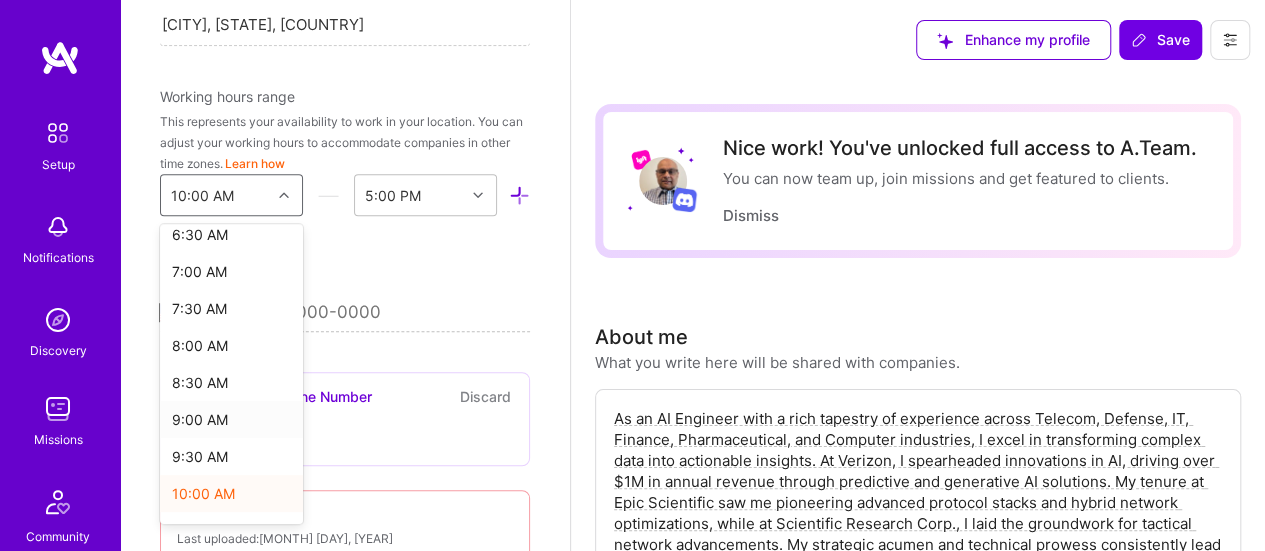 click on "9:00 AM" at bounding box center [231, 419] 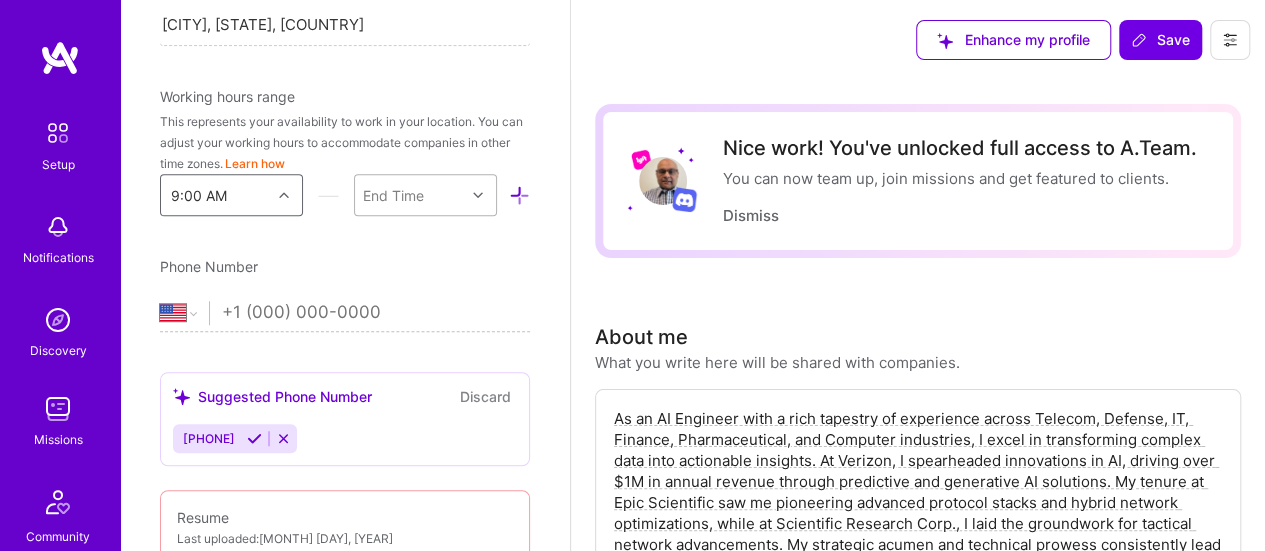 click at bounding box center [478, 195] 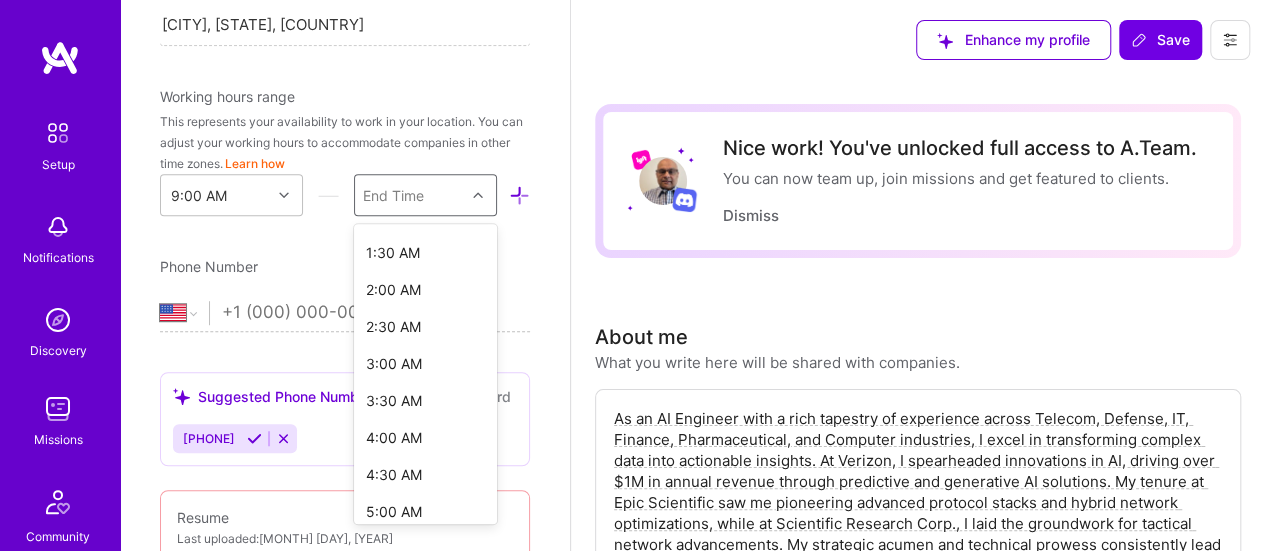 scroll, scrollTop: 1314, scrollLeft: 0, axis: vertical 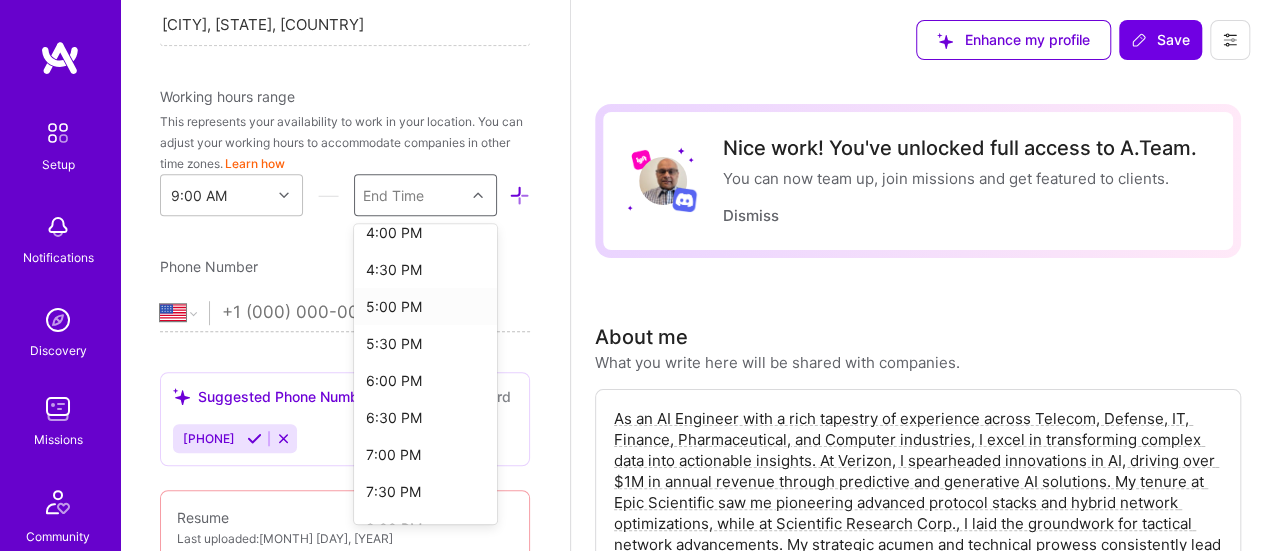 click on "5:00 PM" at bounding box center (425, 306) 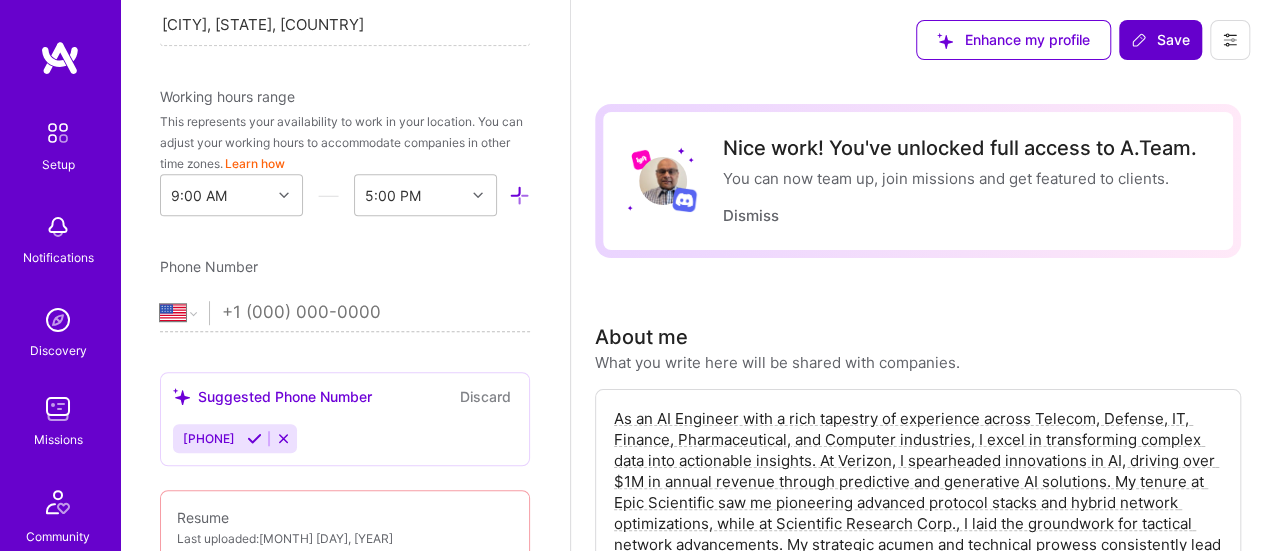 click on "Save" at bounding box center [1160, 40] 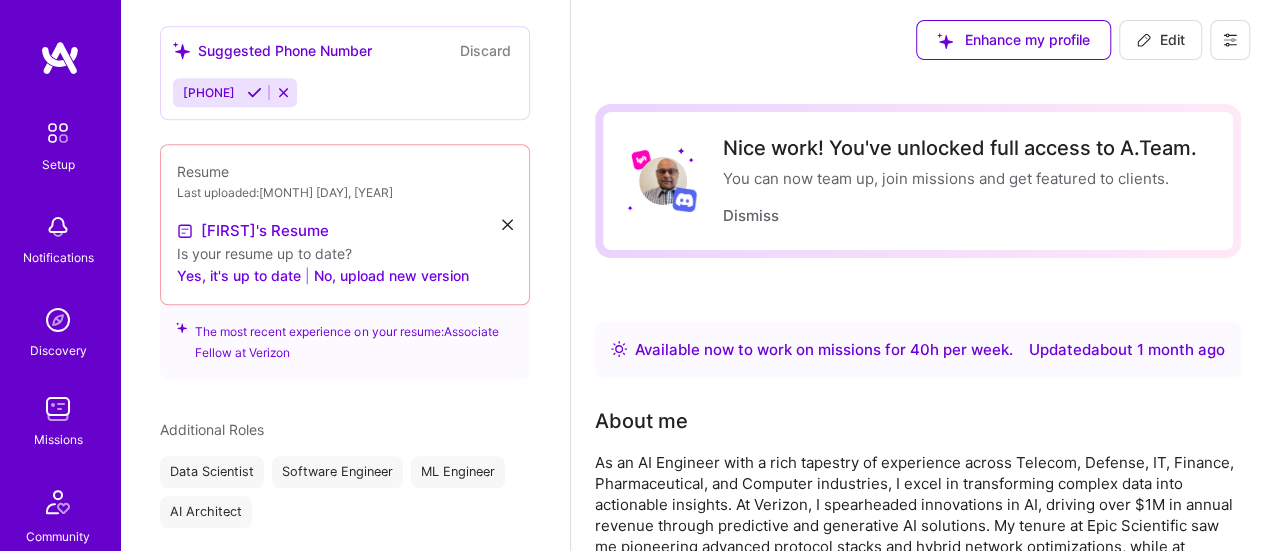 scroll, scrollTop: 504, scrollLeft: 0, axis: vertical 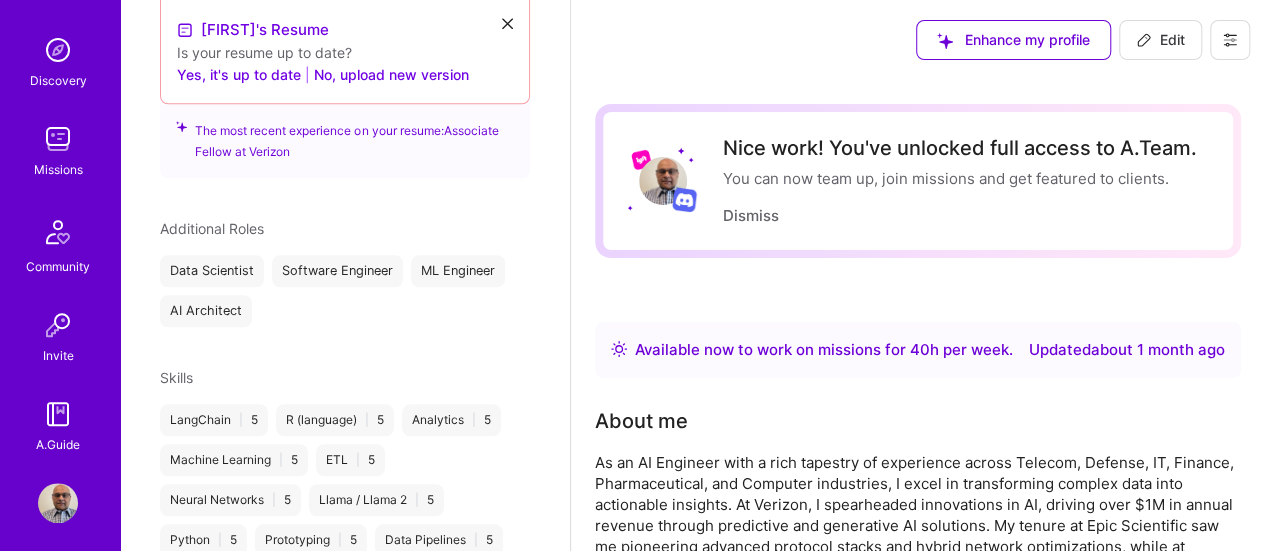 click at bounding box center (58, 139) 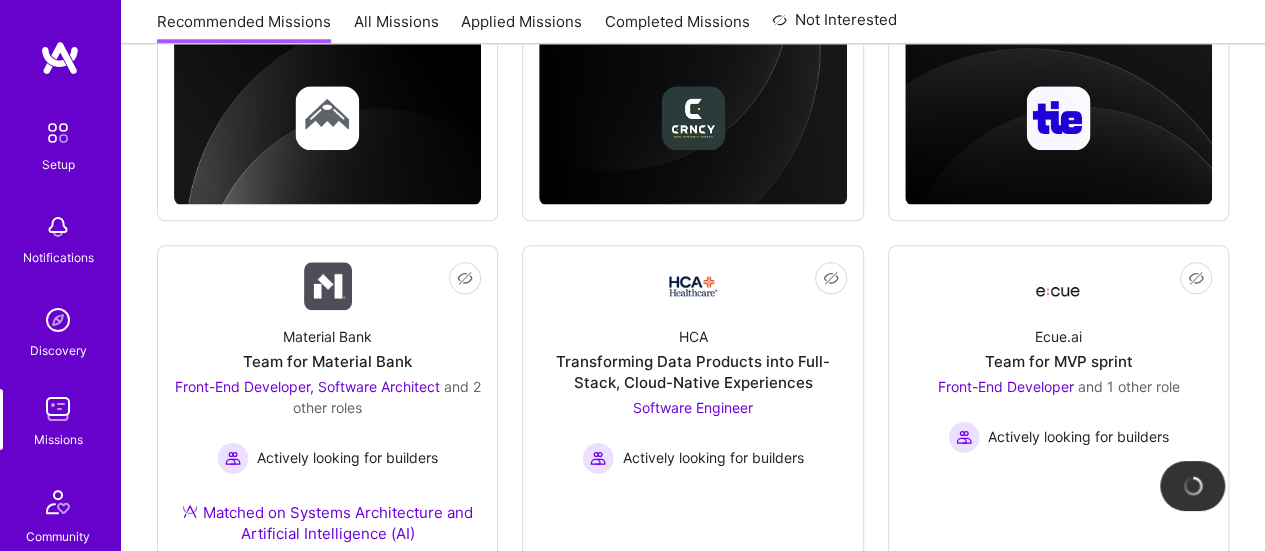 scroll, scrollTop: 1076, scrollLeft: 0, axis: vertical 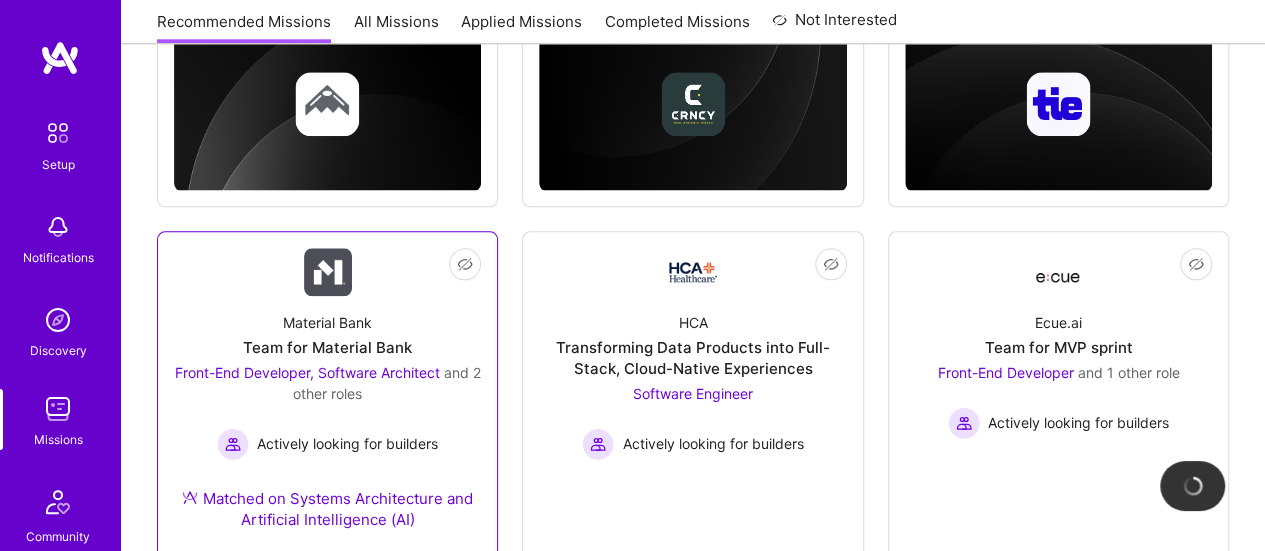 click on "Team for Material Bank" at bounding box center [327, 347] 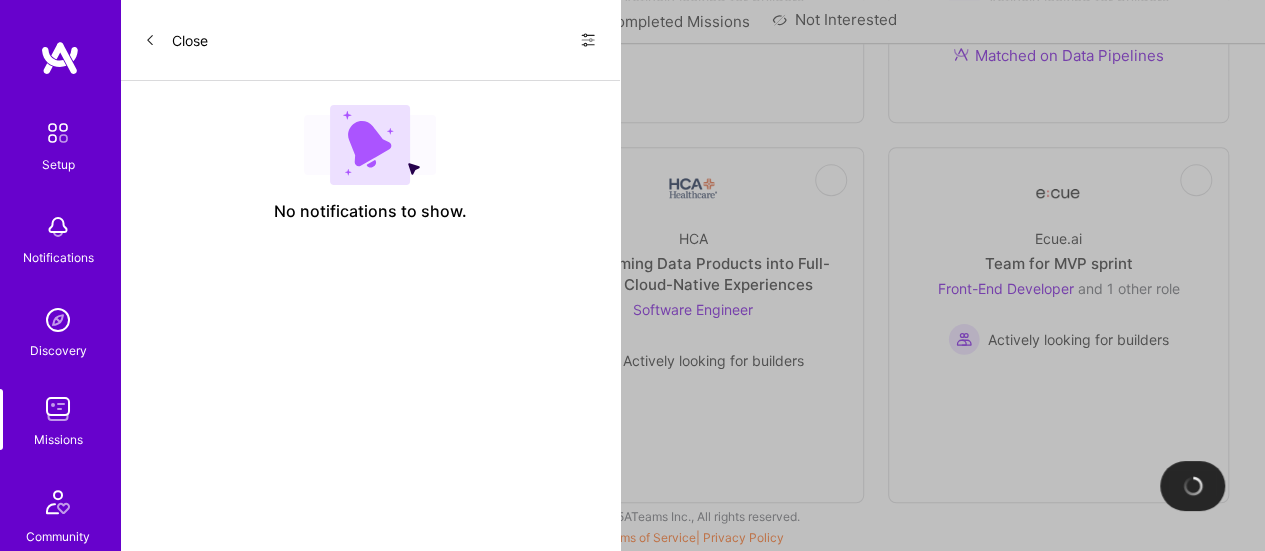 scroll, scrollTop: 0, scrollLeft: 0, axis: both 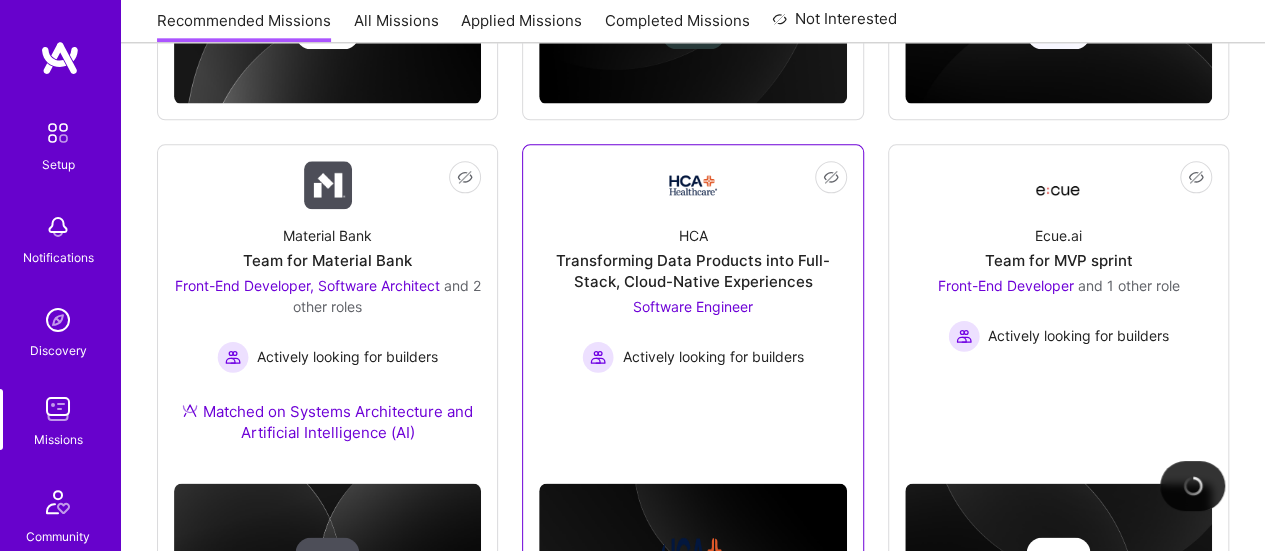 click on "Transforming Data Products into Full-Stack, Cloud-Native Experiences" at bounding box center (692, 271) 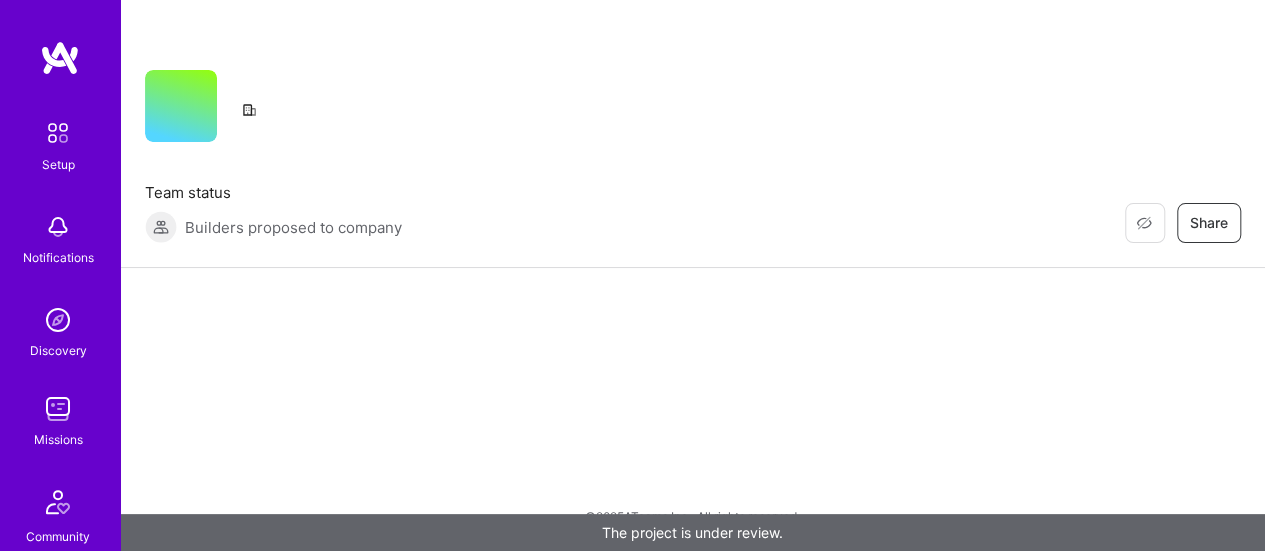 scroll, scrollTop: 0, scrollLeft: 0, axis: both 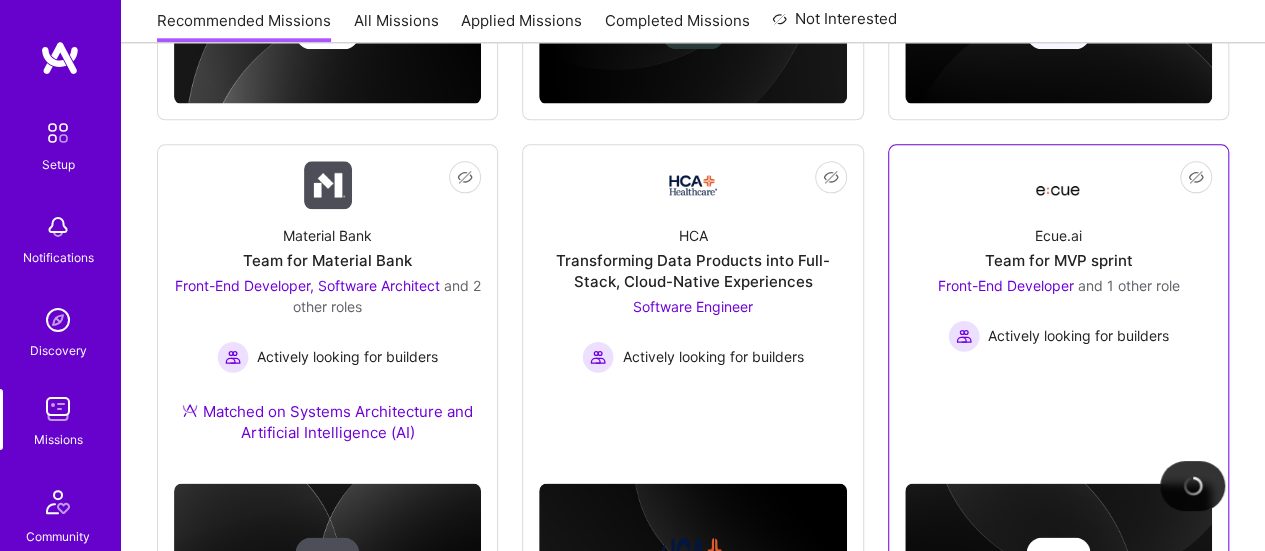click on "Team for MVP sprint" at bounding box center (1058, 260) 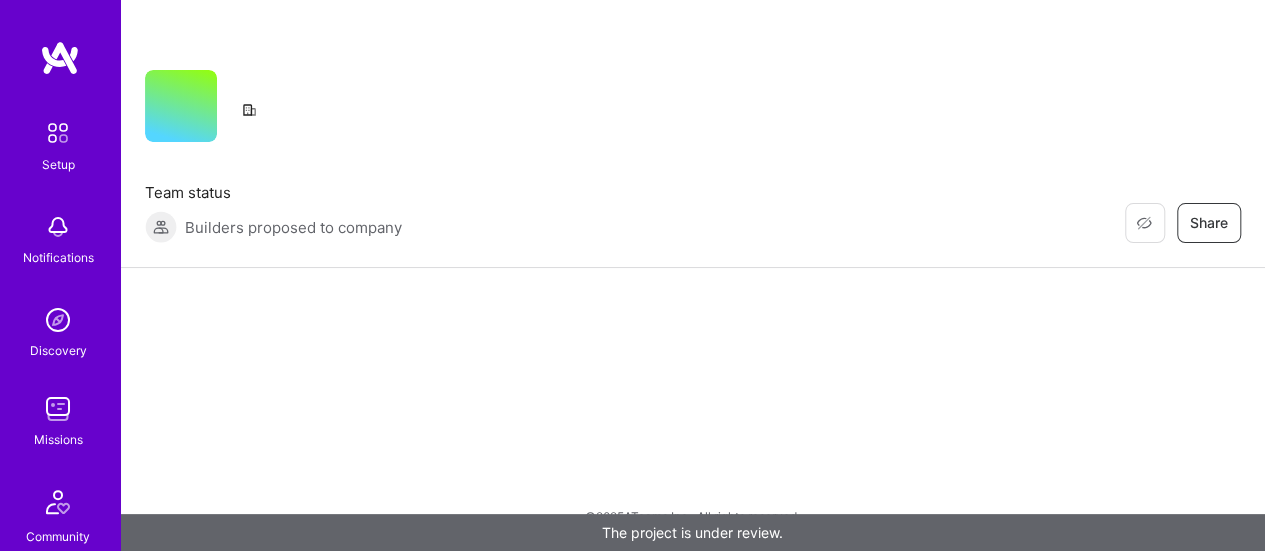 scroll, scrollTop: 0, scrollLeft: 0, axis: both 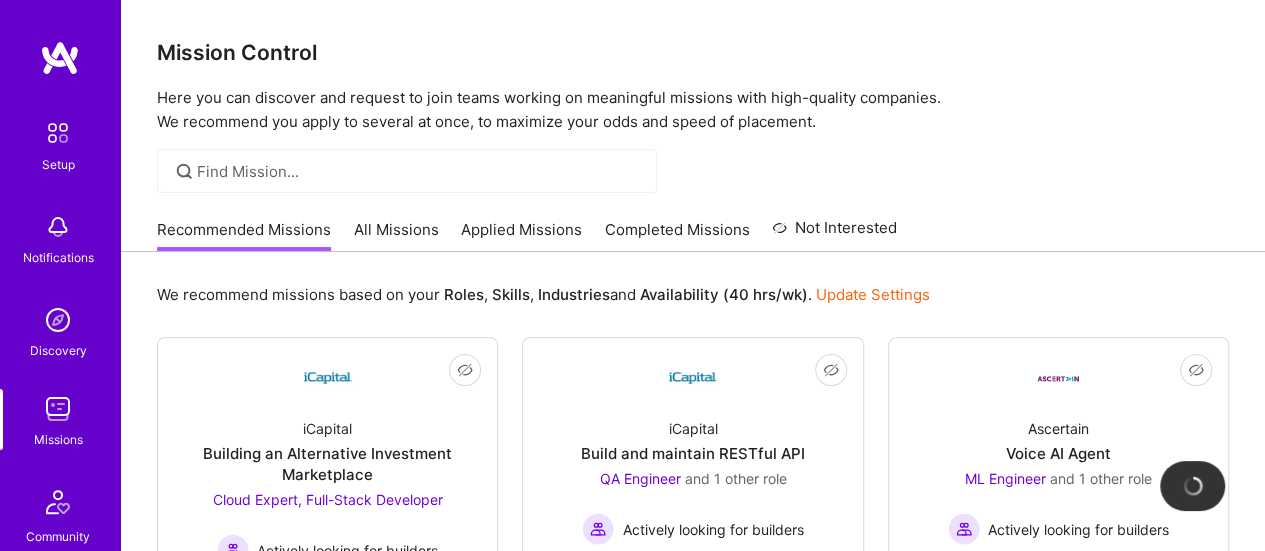 click on "All Missions" at bounding box center (396, 235) 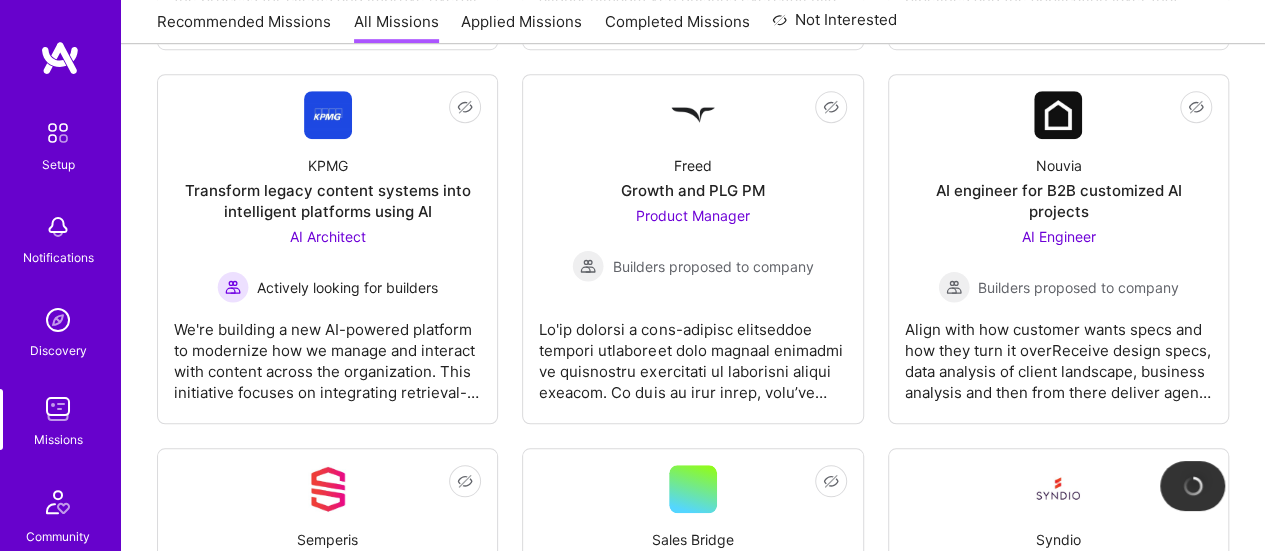 scroll, scrollTop: 606, scrollLeft: 0, axis: vertical 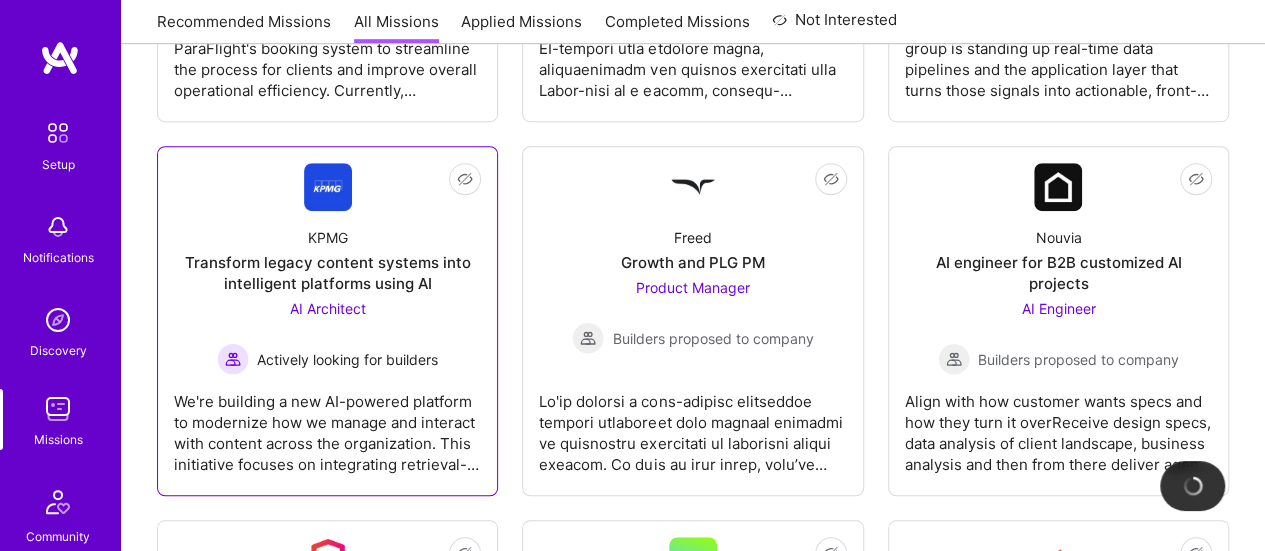 click on "Transform legacy content systems into intelligent platforms using AI" at bounding box center [327, 273] 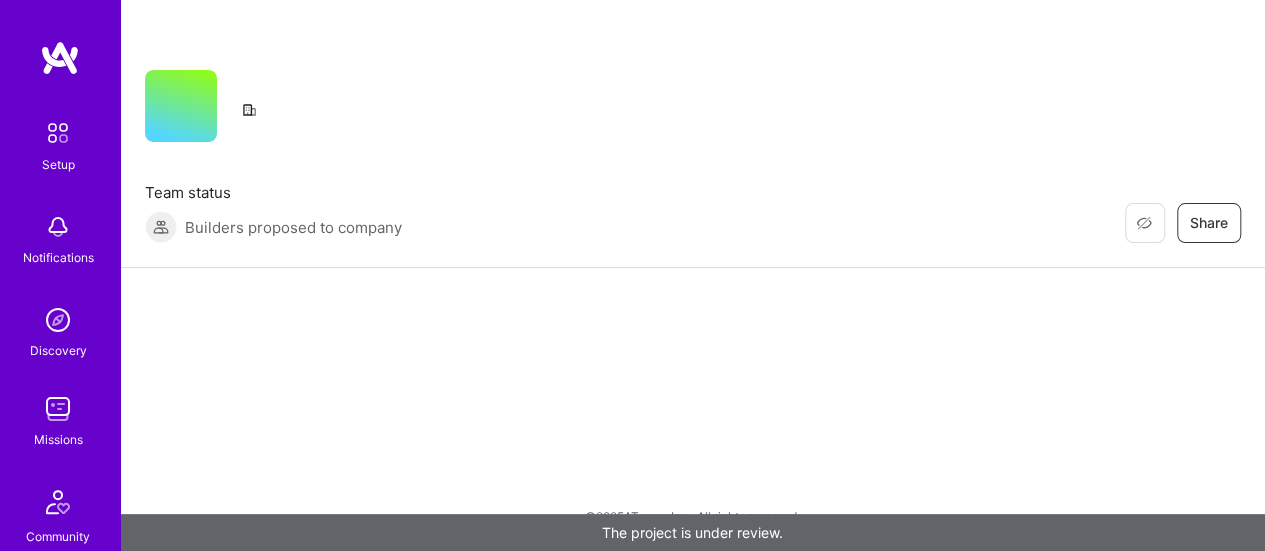 scroll, scrollTop: 0, scrollLeft: 0, axis: both 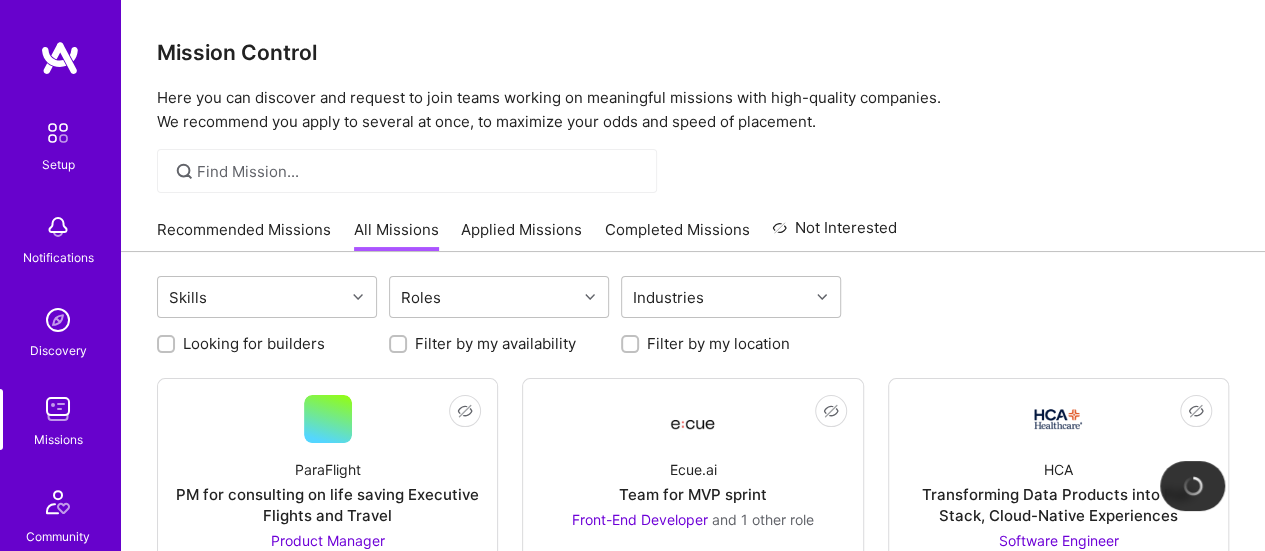 click on "Applied Missions" at bounding box center [521, 235] 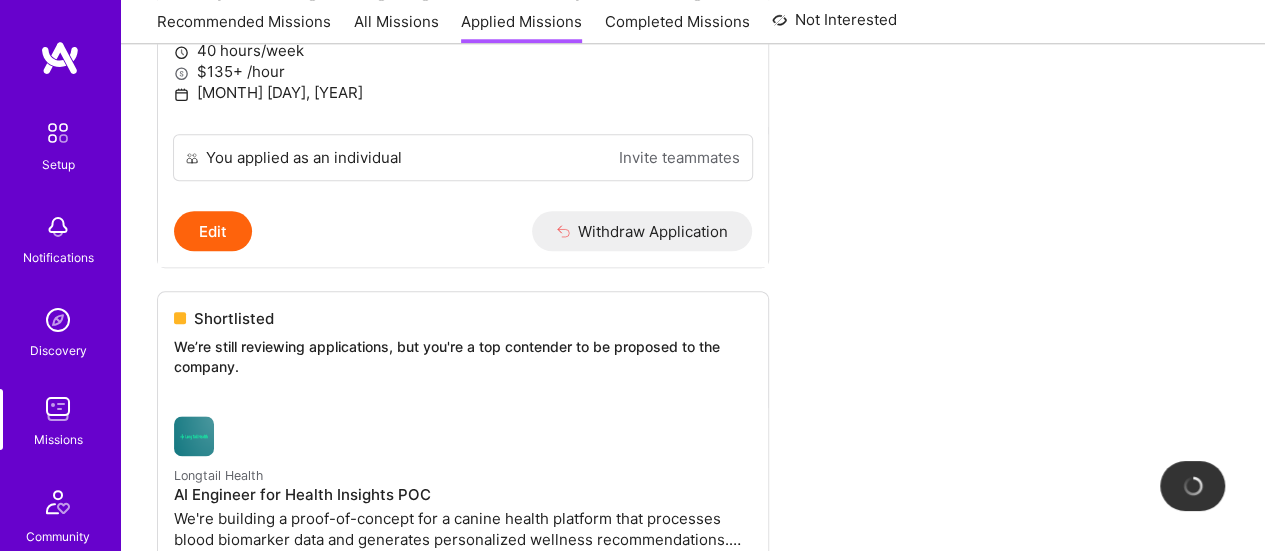 scroll, scrollTop: 0, scrollLeft: 0, axis: both 